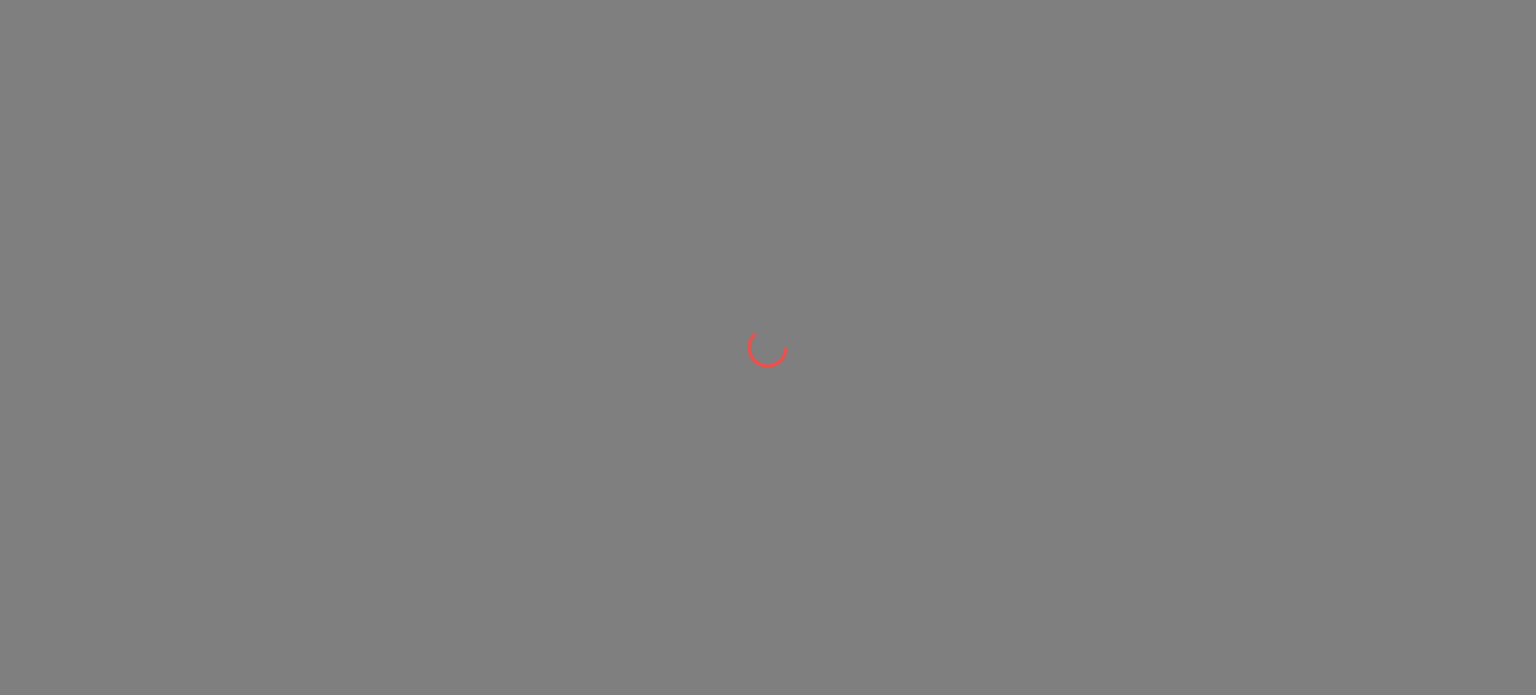 scroll, scrollTop: 0, scrollLeft: 0, axis: both 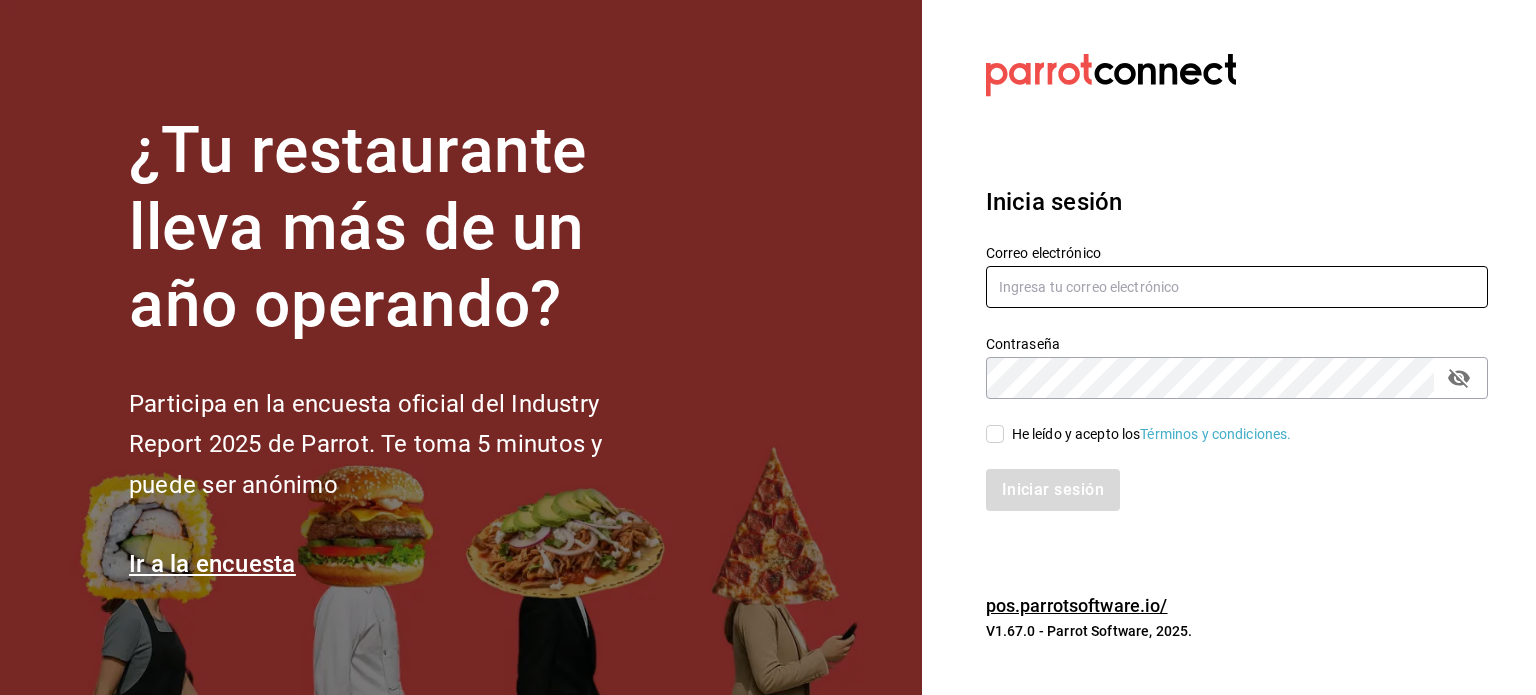 click at bounding box center [1237, 287] 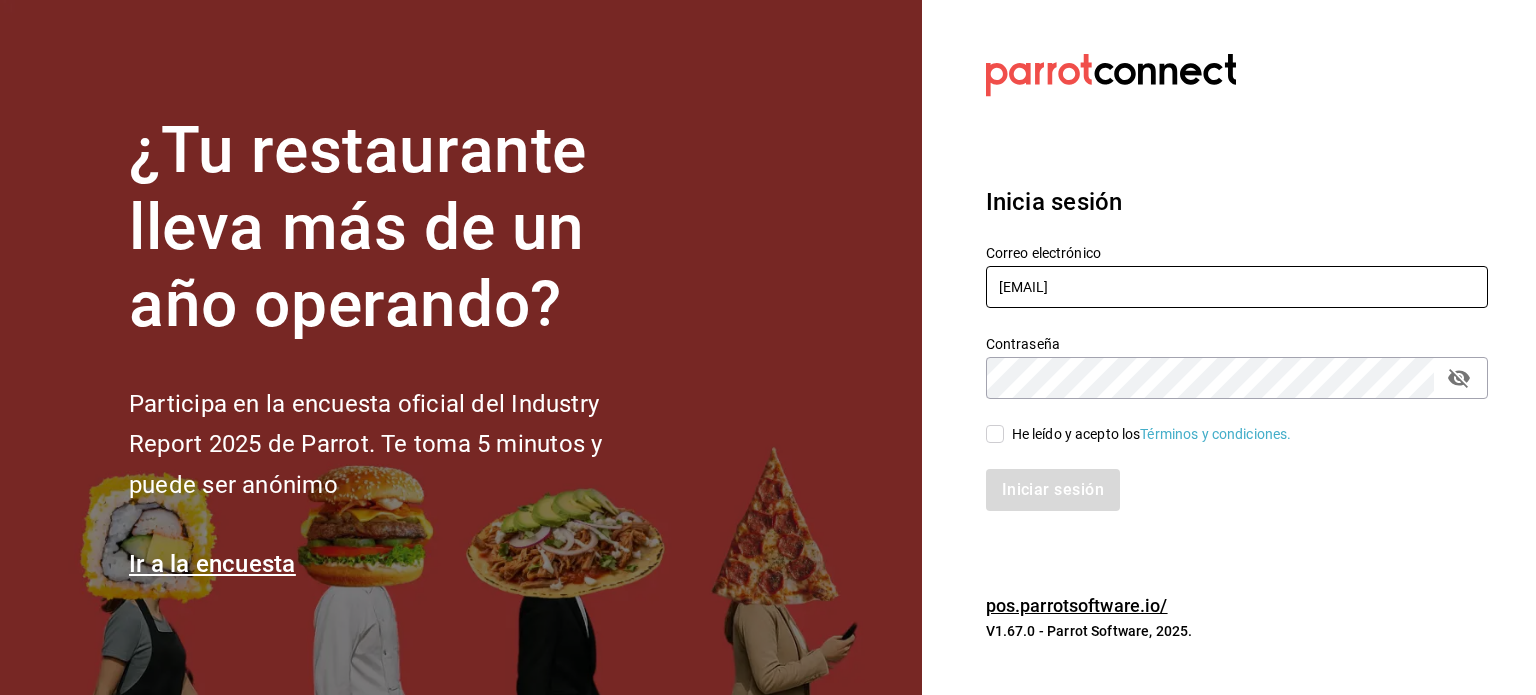 type on "[EMAIL]" 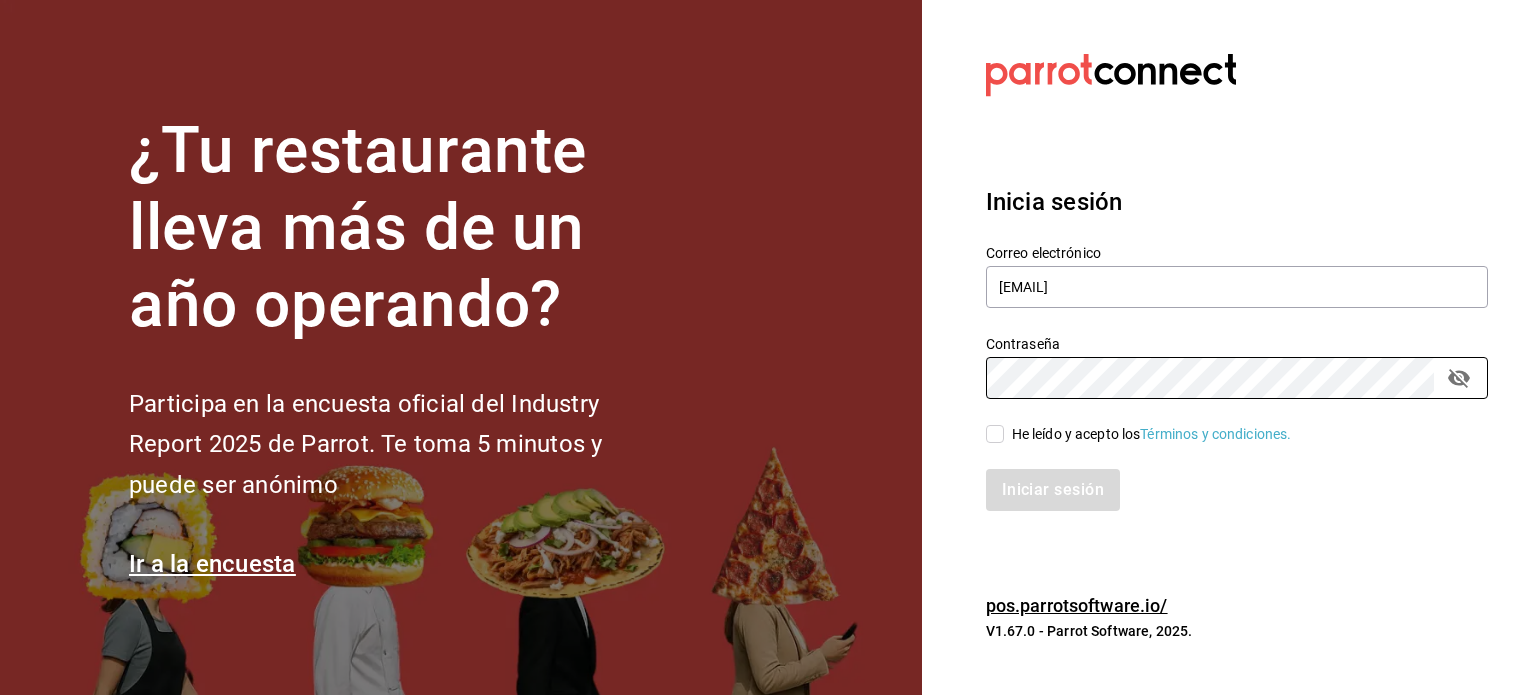 click on "He leído y acepto los  Términos y condiciones." at bounding box center (1152, 434) 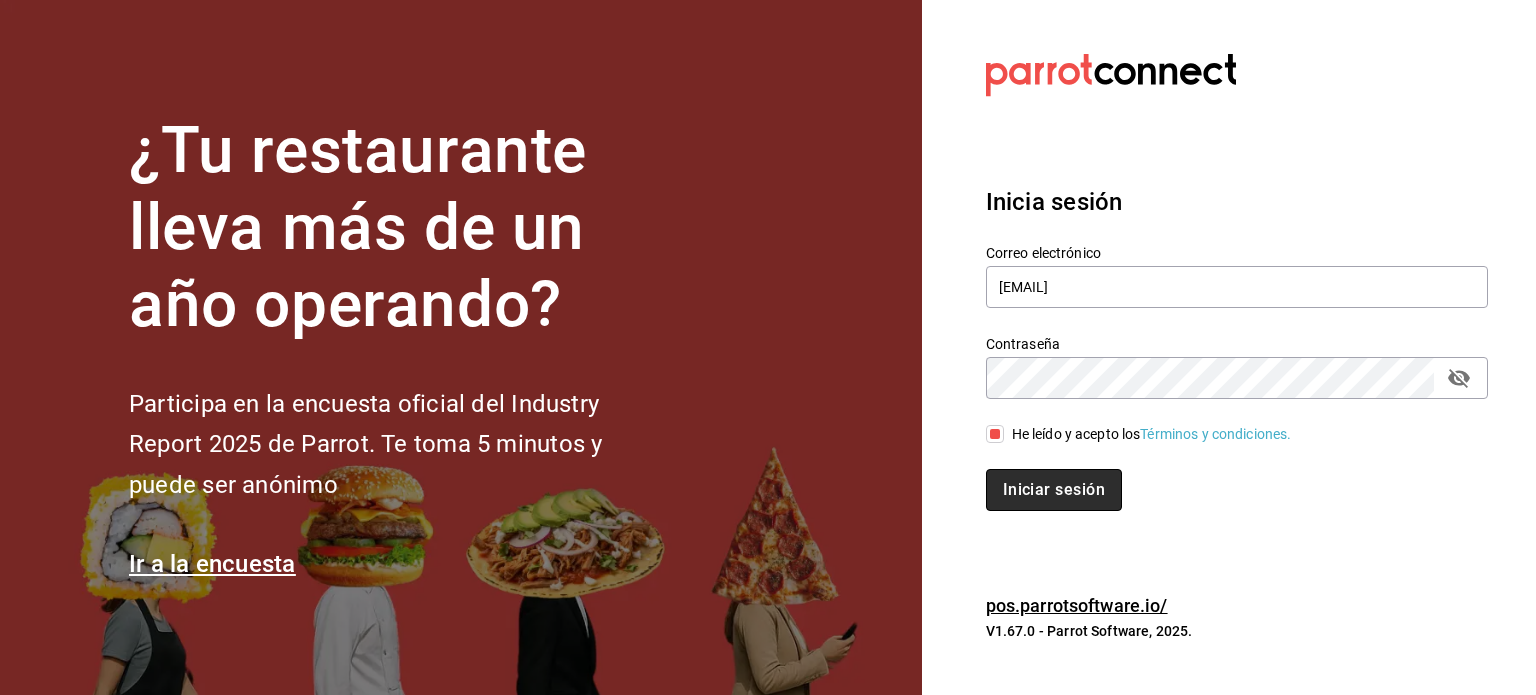 click on "Iniciar sesión" at bounding box center (1054, 490) 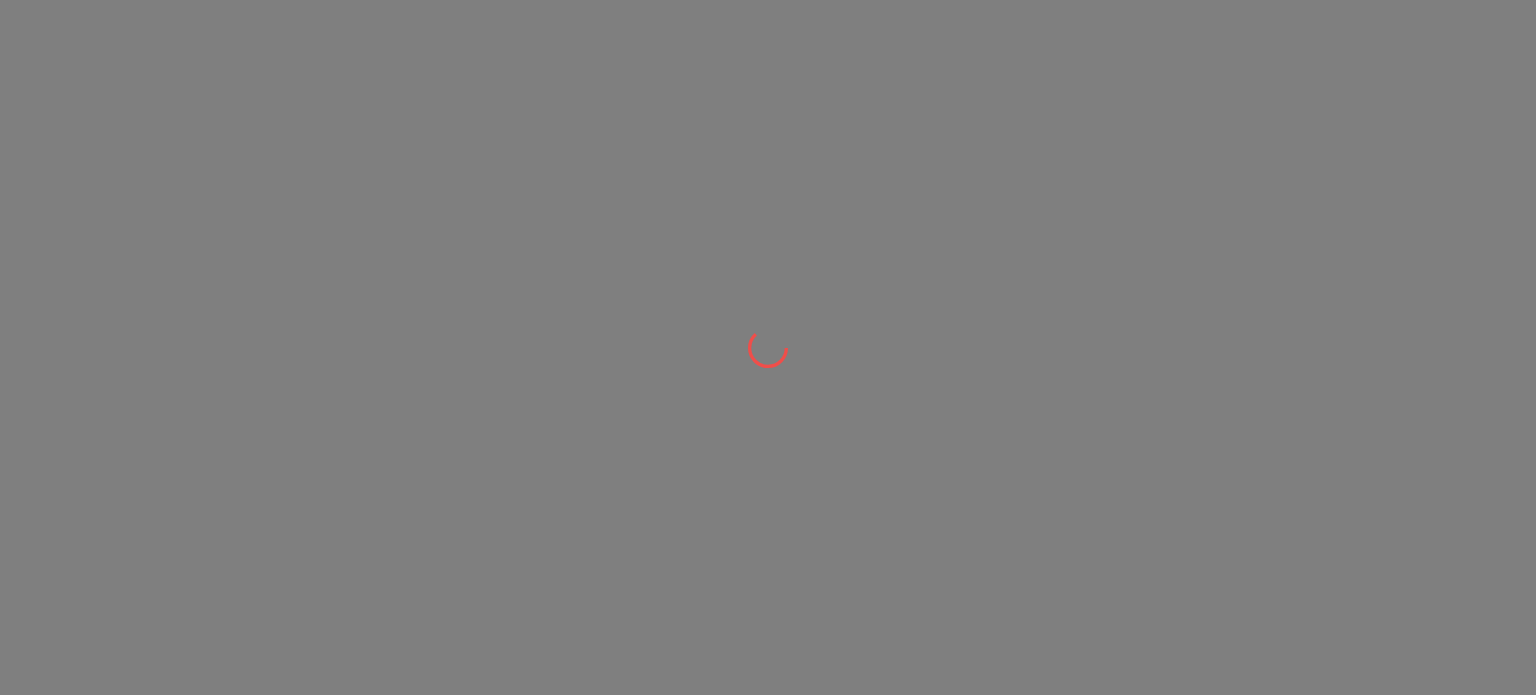 scroll, scrollTop: 0, scrollLeft: 0, axis: both 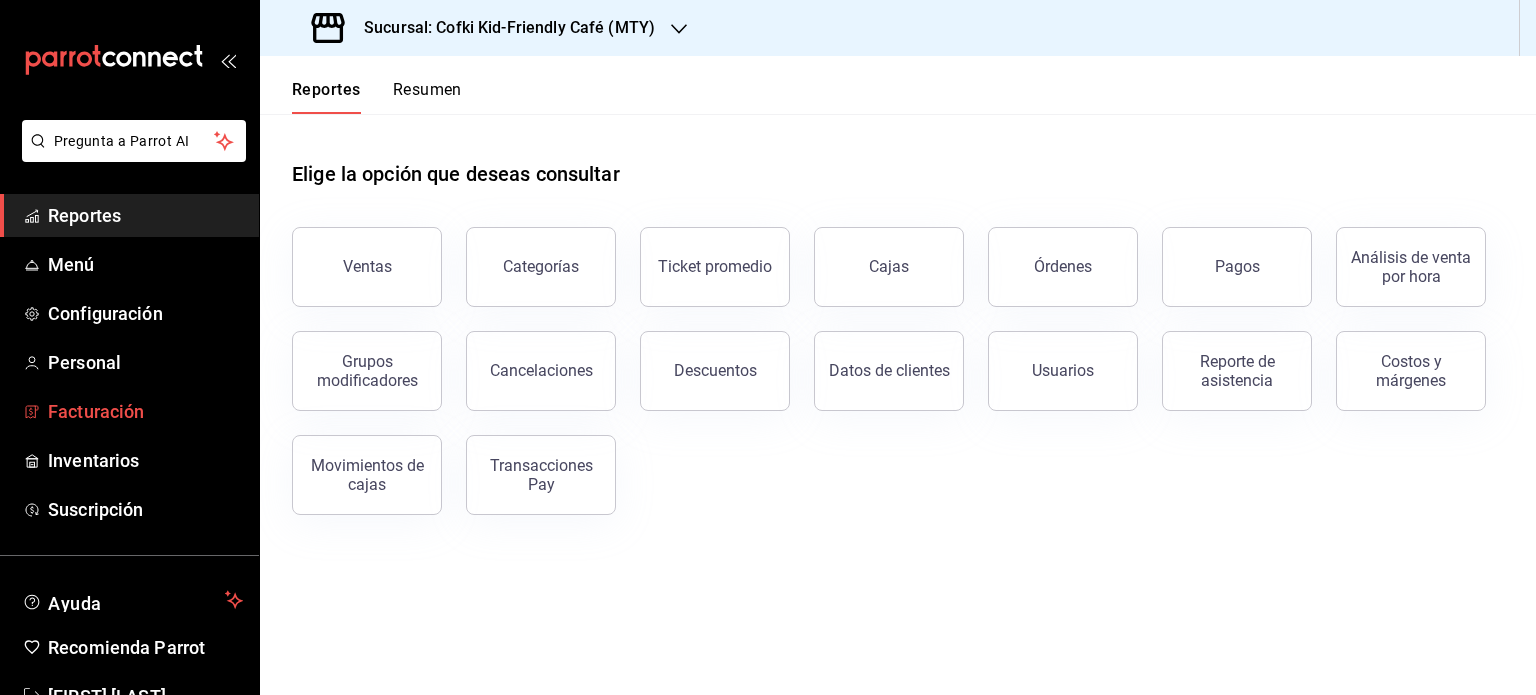 click on "Facturación" at bounding box center (145, 411) 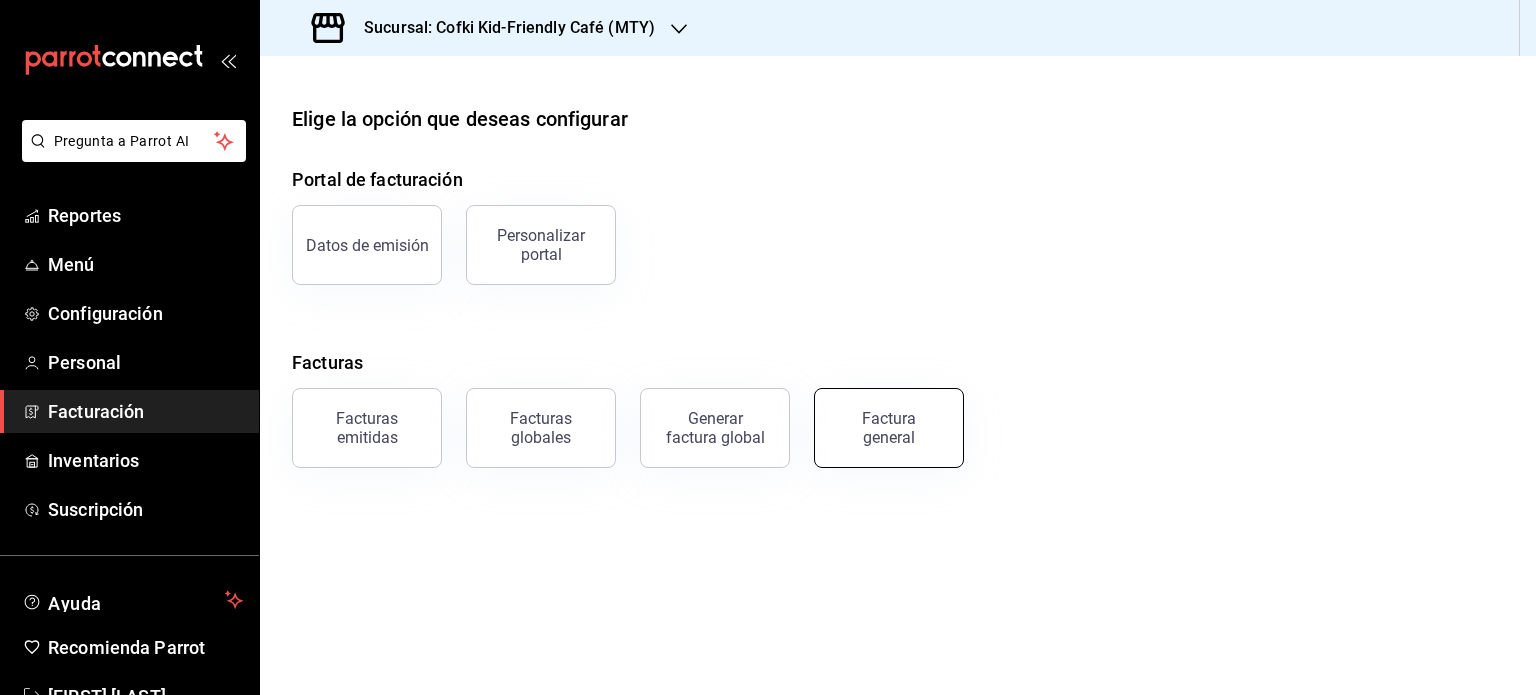 click on "Factura general" at bounding box center [889, 428] 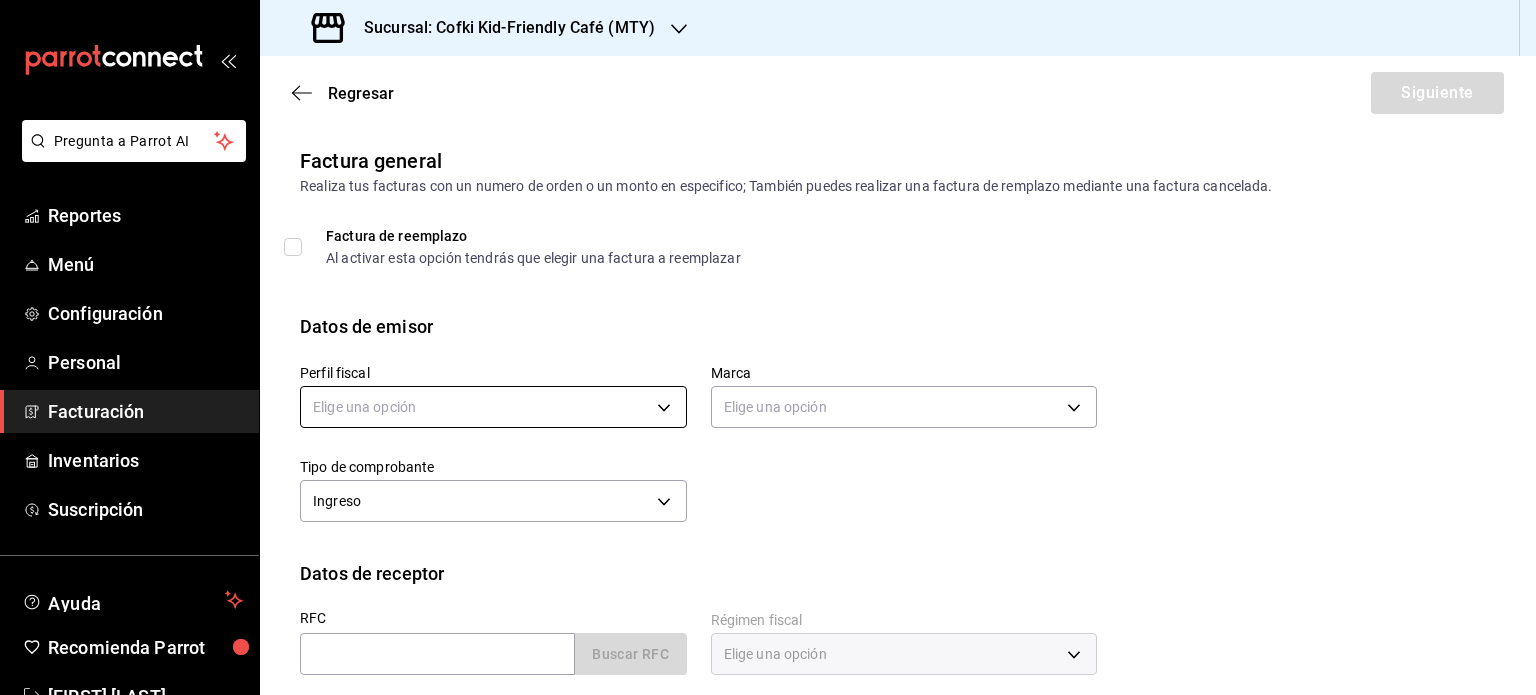 click on "Pregunta a Parrot AI Reportes   Menú   Configuración   Personal   Facturación   Inventarios   Suscripción   Ayuda Recomienda Parrot   [FIRST] [LAST]   Sugerir nueva función   Sucursal: Cofki Kid-Friendly Café (MTY) Regresar Siguiente Factura general Realiza tus facturas con un numero de orden o un monto en especifico; También puedes realizar una factura de remplazo mediante una factura cancelada. Factura de reemplazo Al activar esta opción tendrás que elegir una factura a reemplazar Datos de emisor Perfil fiscal Elige una opción Marca Elige una opción Tipo de comprobante Ingreso I Datos de receptor RFC Buscar RFC Régimen fiscal Elige una opción Uso de CFDI Elige una opción Correo electrónico [EMAIL] Dirección Calle # exterior # interior Código postal [ZIP] Estado [STATE] ​ Municipio ​ Colonia ​ GANA 1 MES GRATIS EN TU SUSCRIPCIÓN AQUÍ Pregunta a Parrot AI Reportes   Menú   Configuración   Personal   Facturación   Inventarios   Suscripción   Ayuda Recomienda Parrot   [FIRST] [LAST]     ([PHONE])" at bounding box center (768, 347) 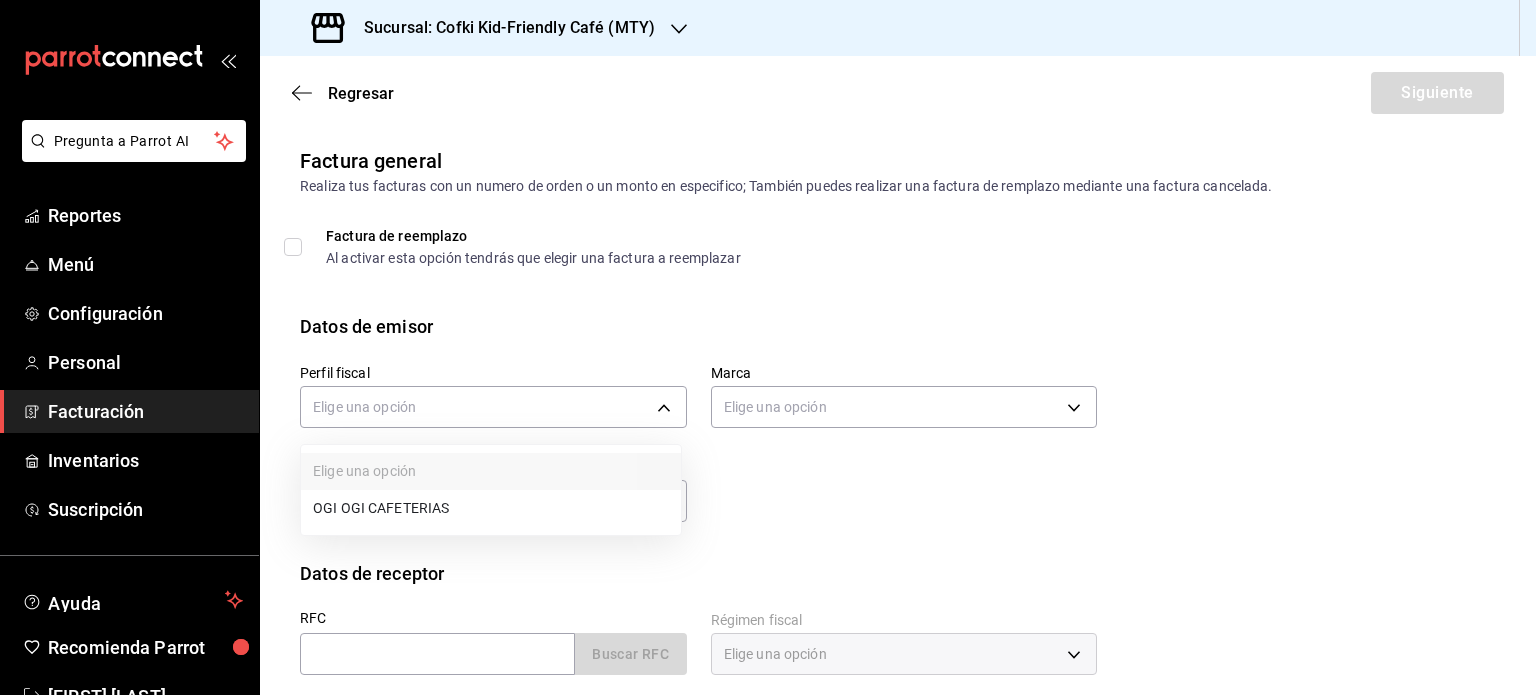 click on "OGI OGI CAFETERIAS" at bounding box center (491, 508) 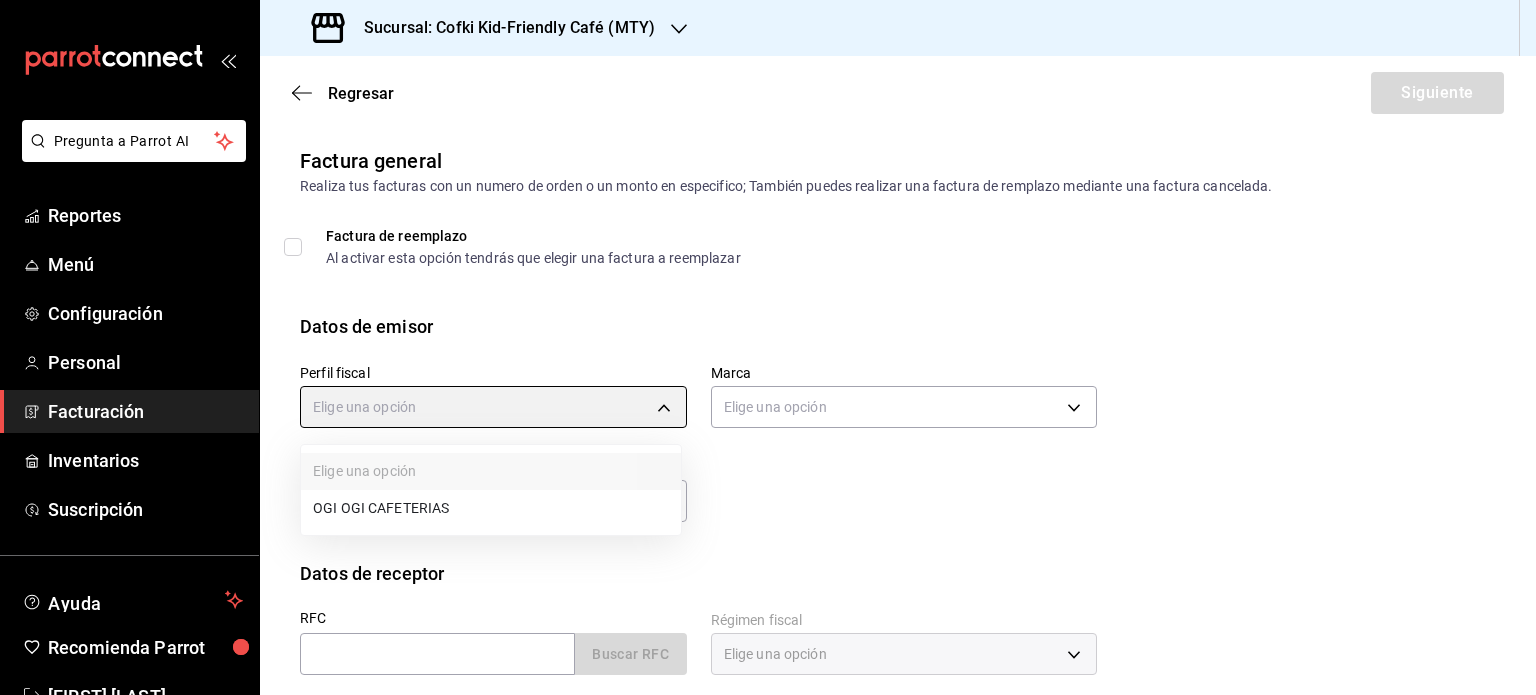 type on "aaa81cfe-cd27-49dd-8867-abb324dfcd94" 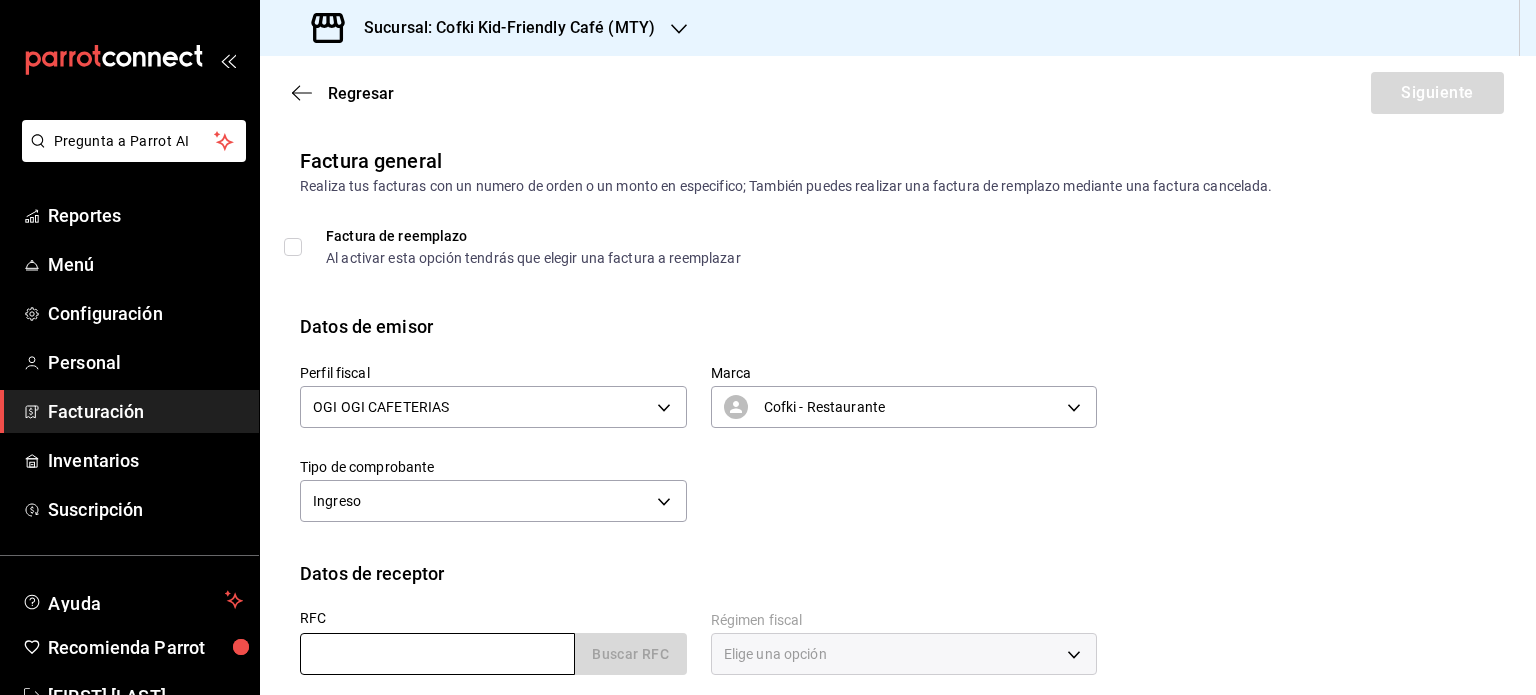 click at bounding box center [437, 654] 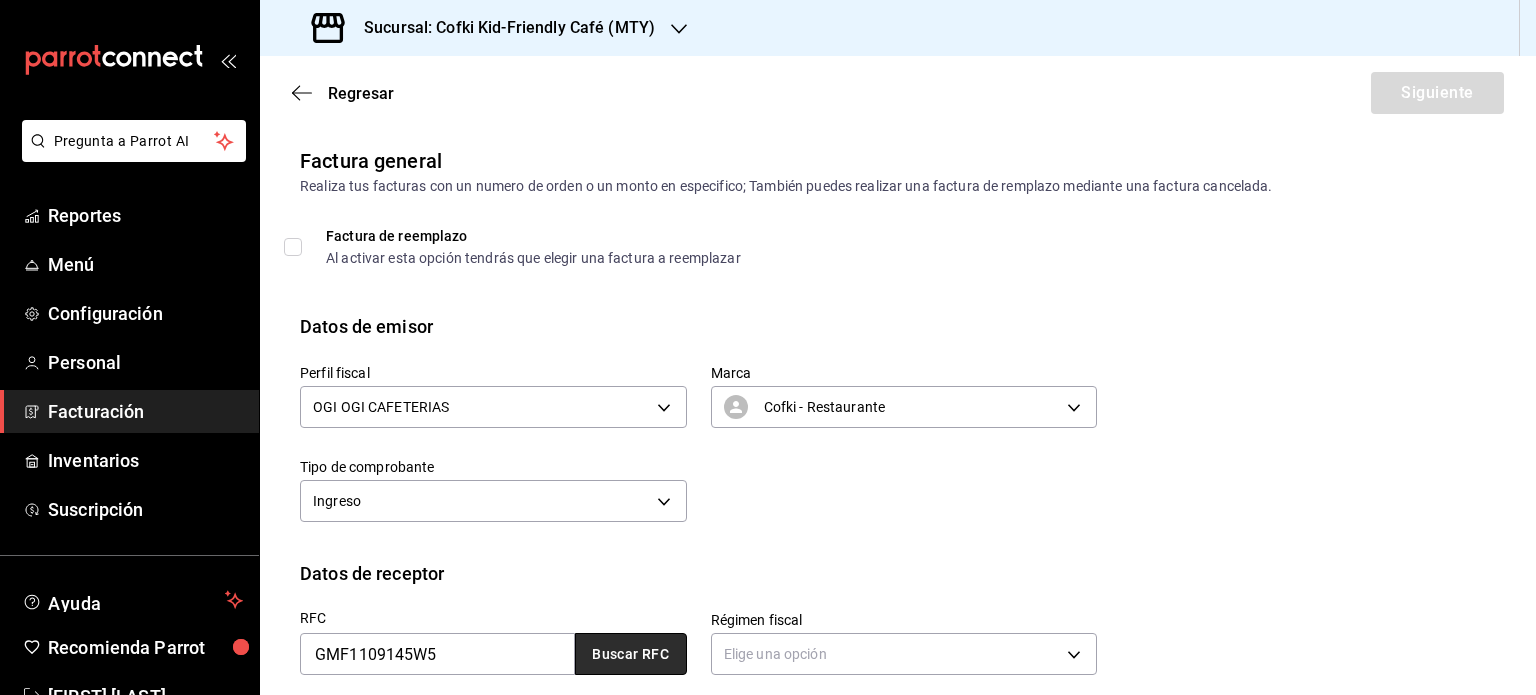 click on "Buscar RFC" at bounding box center (631, 654) 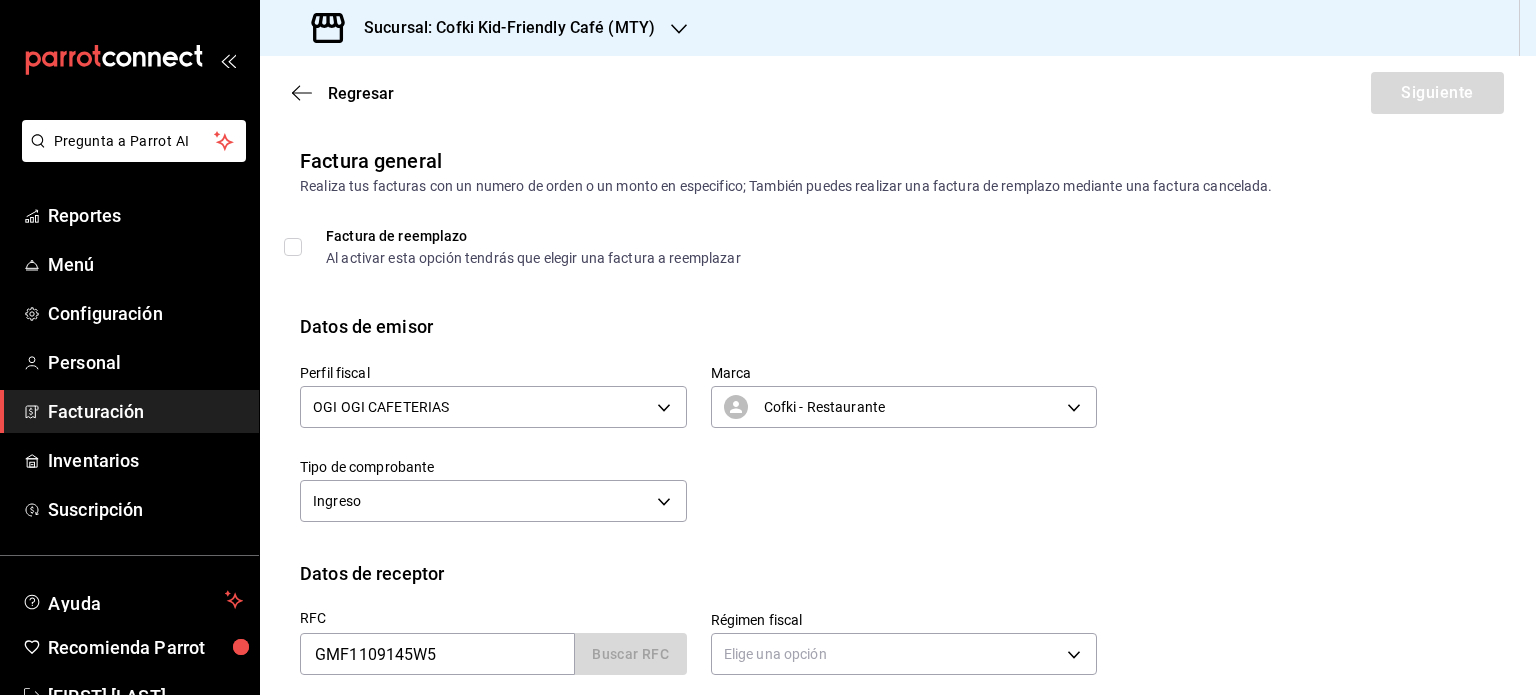 type on "601" 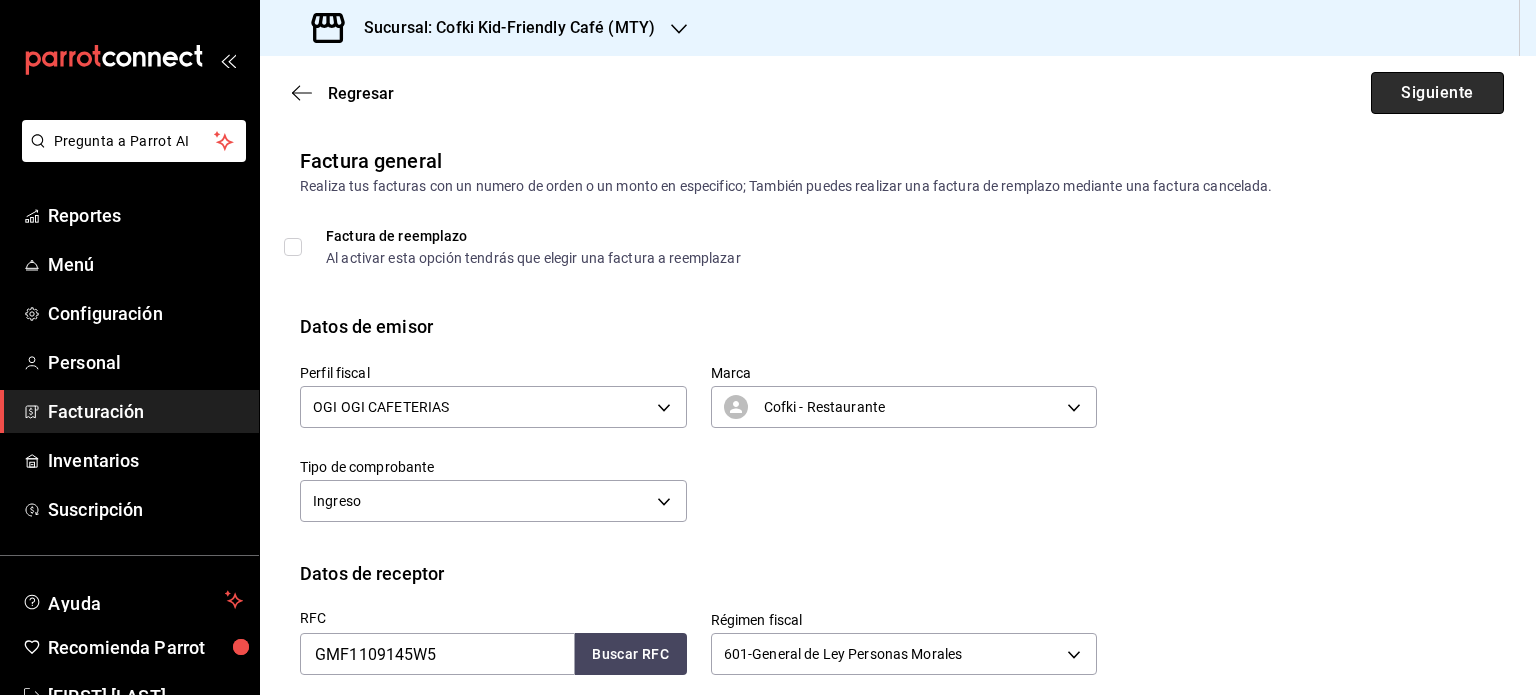 click on "Siguiente" at bounding box center (1437, 93) 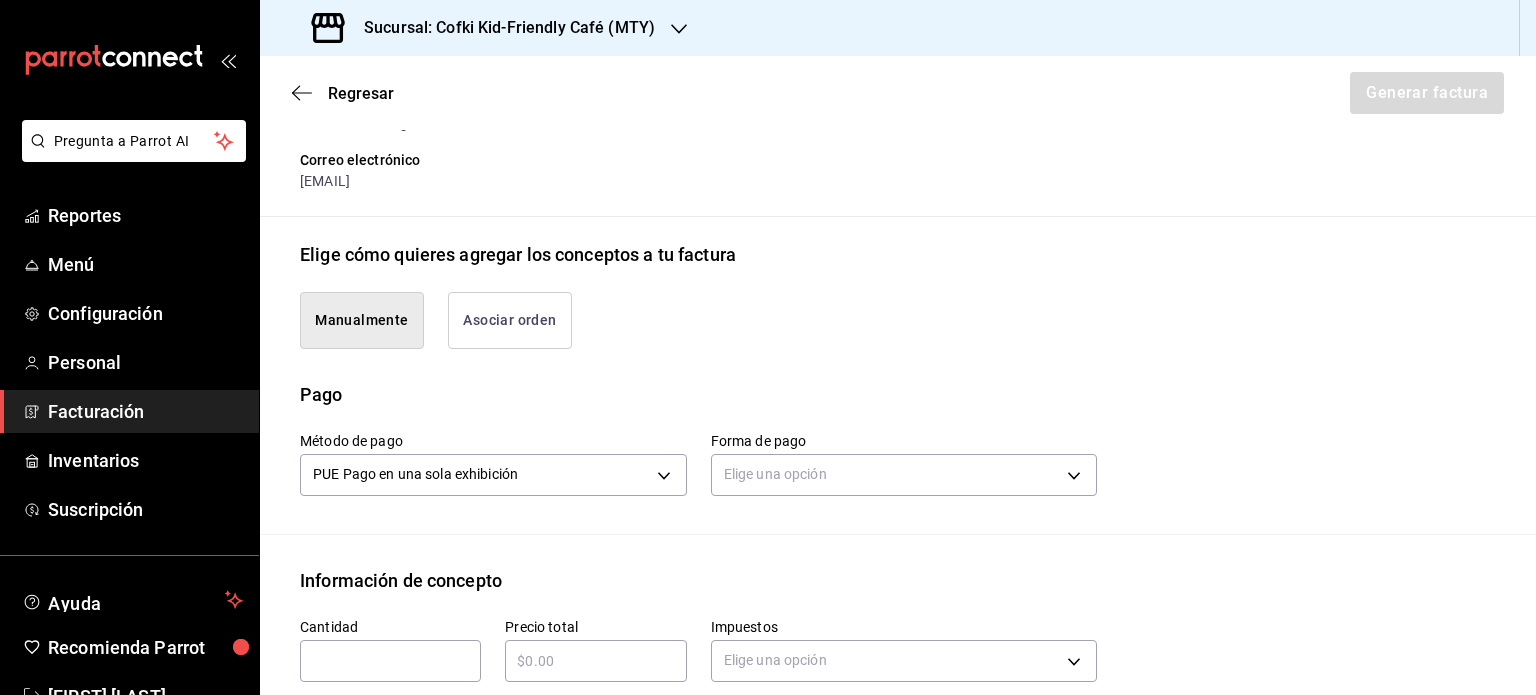 scroll, scrollTop: 368, scrollLeft: 0, axis: vertical 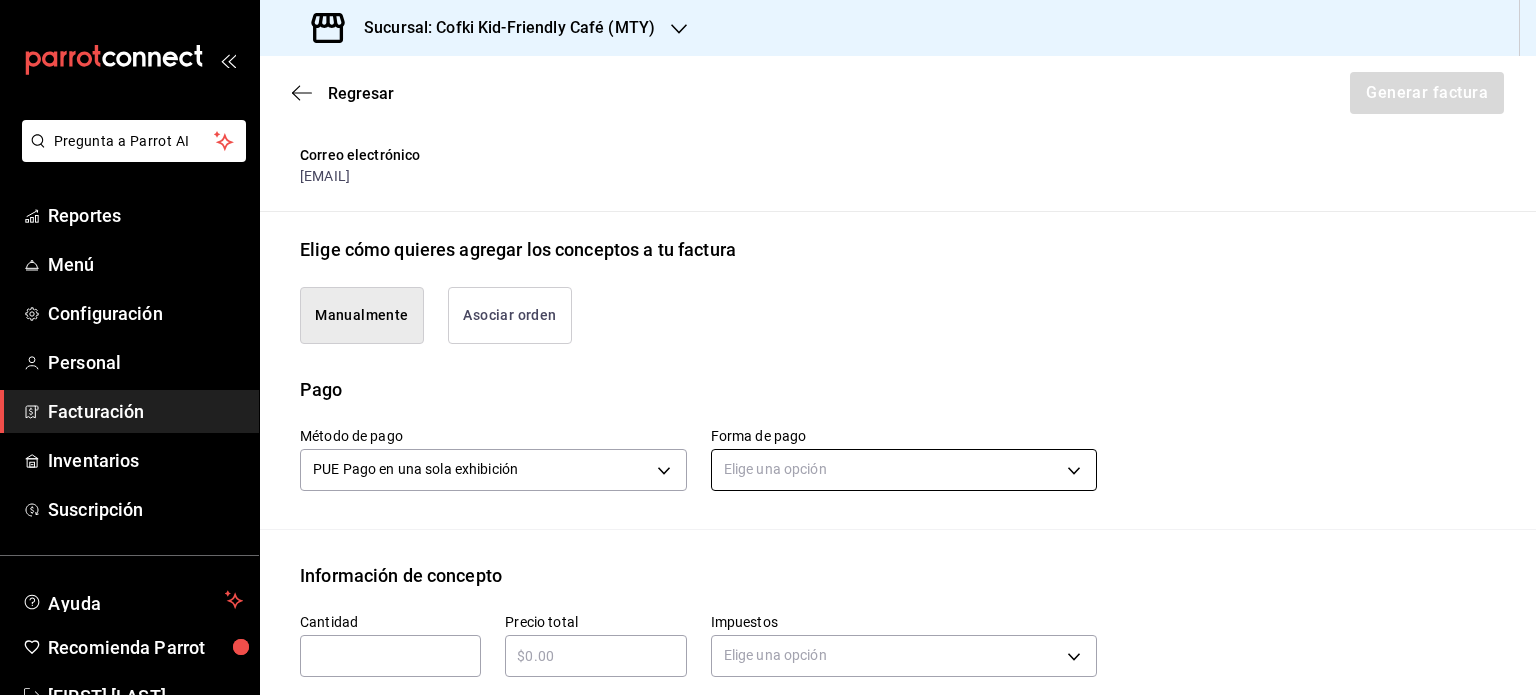 click on "Pregunta a Parrot AI Reportes   Menú   Configuración   Personal   Facturación   Inventarios   Suscripción   Ayuda Recomienda Parrot   [FIRST] [LAST]   Sugerir nueva función   Sucursal: Cofki Kid-Friendly Café (MTY) Regresar Generar factura Emisor Perfil fiscal OGI OGI CAFETERIAS Tipo de comprobante Ingreso Receptor Nombre / Razón social GET MORE FROM YOUR BUSINESS RFC Receptor GMF1109145W5 Régimen fiscal General de Ley Personas Morales Uso de CFDI G03: Gastos en general Correo electrónico [EMAIL] Elige cómo quieres agregar los conceptos a tu factura Manualmente Asociar orden Pago Método de pago PUE   Pago en una sola exhibición PUE Forma de pago Elige una opción Información de concepto Cantidad ​ Precio total ​ Impuestos Elige una opción Clave de Producto de Servicio 90101500 - Establecimientos para comer y beber ​ Unidad E48 - Unidad de Servicio ​ Descripción Agregar IVA Total $0.00 IEPS Total $0.00 Subtotal $0.00 Total $0.00 Orden Cantidad Clave Unidad Monto Total" at bounding box center (768, 347) 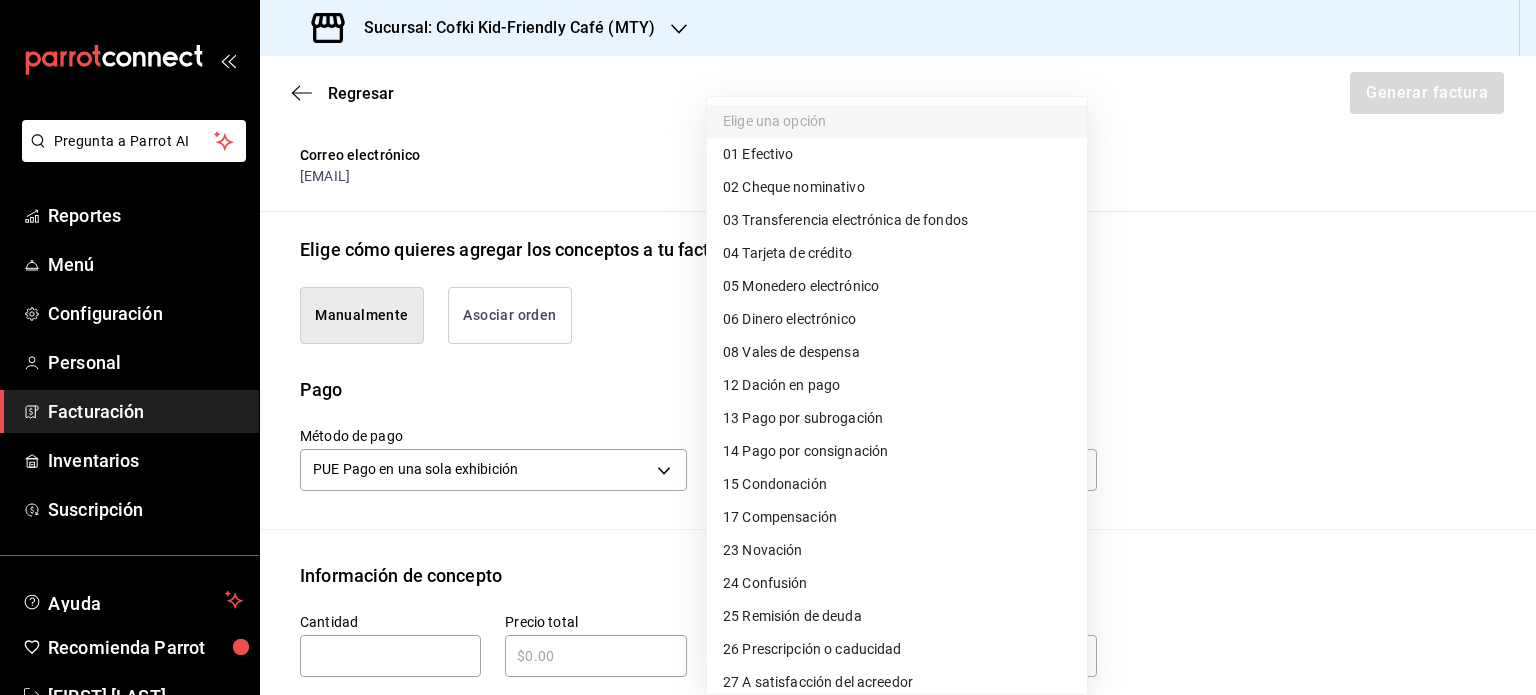 click on "01   Efectivo" at bounding box center (897, 154) 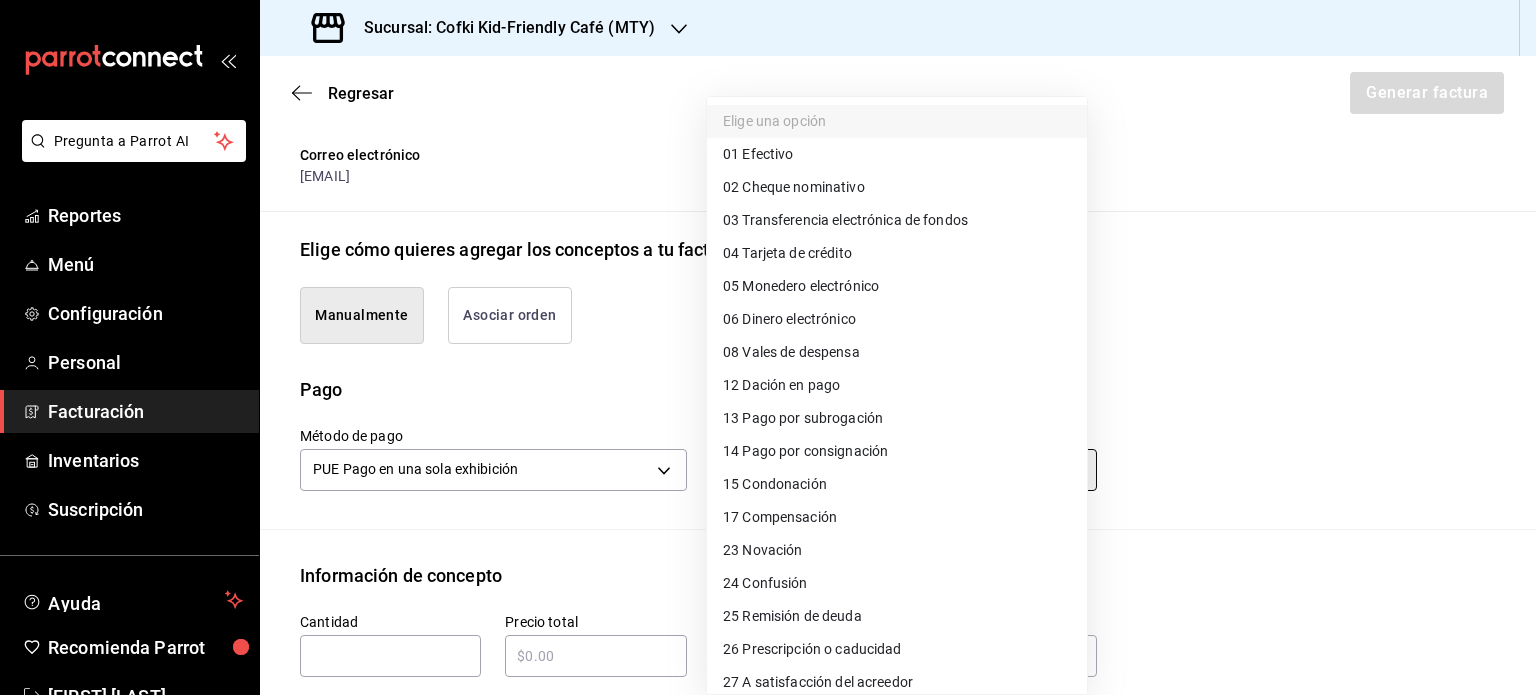 type on "01" 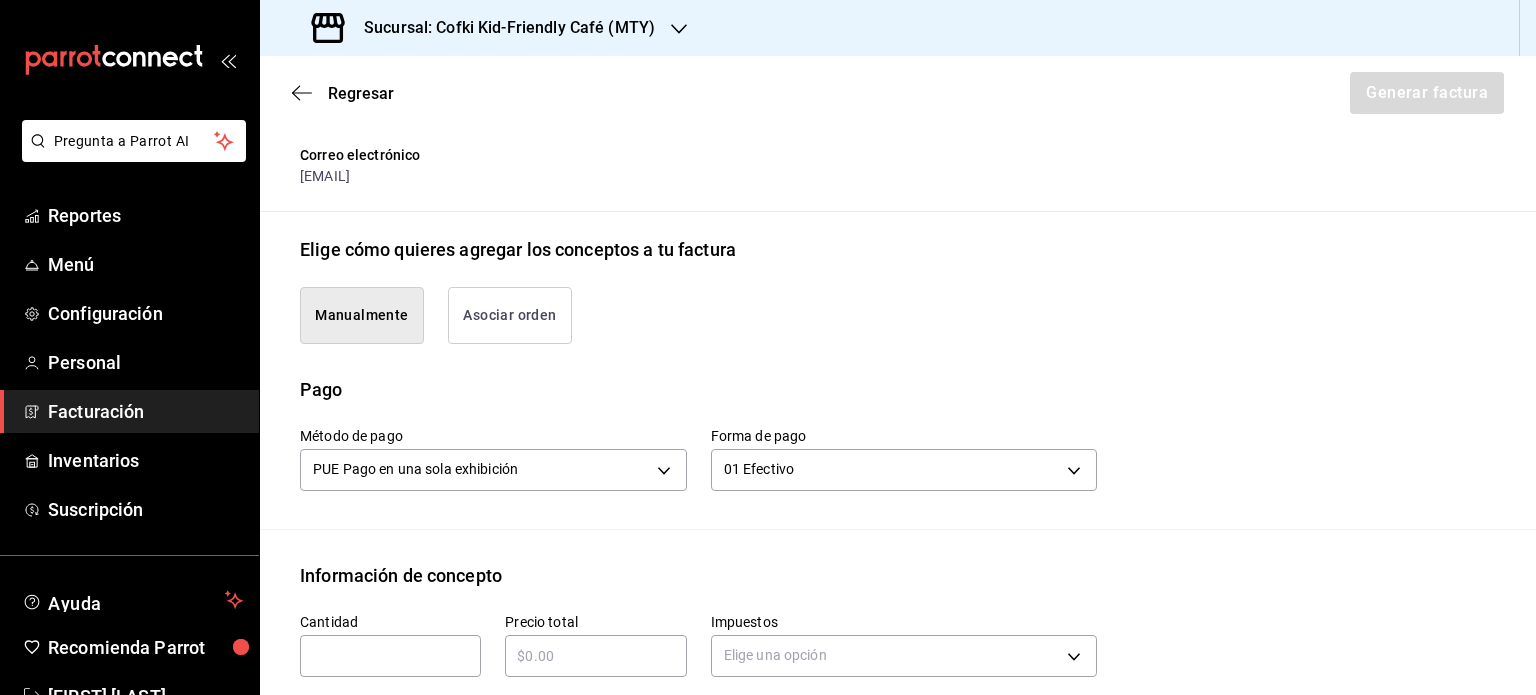 click at bounding box center [390, 656] 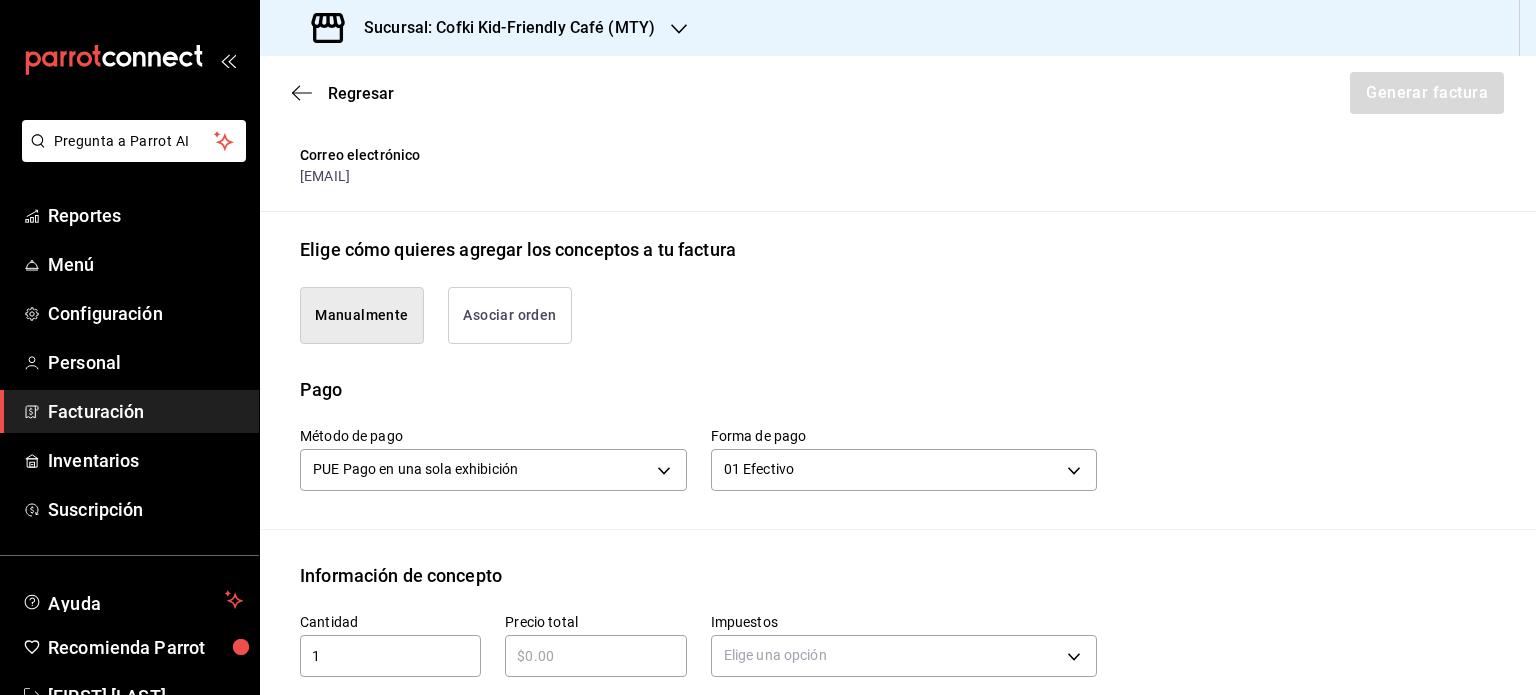 type on "1" 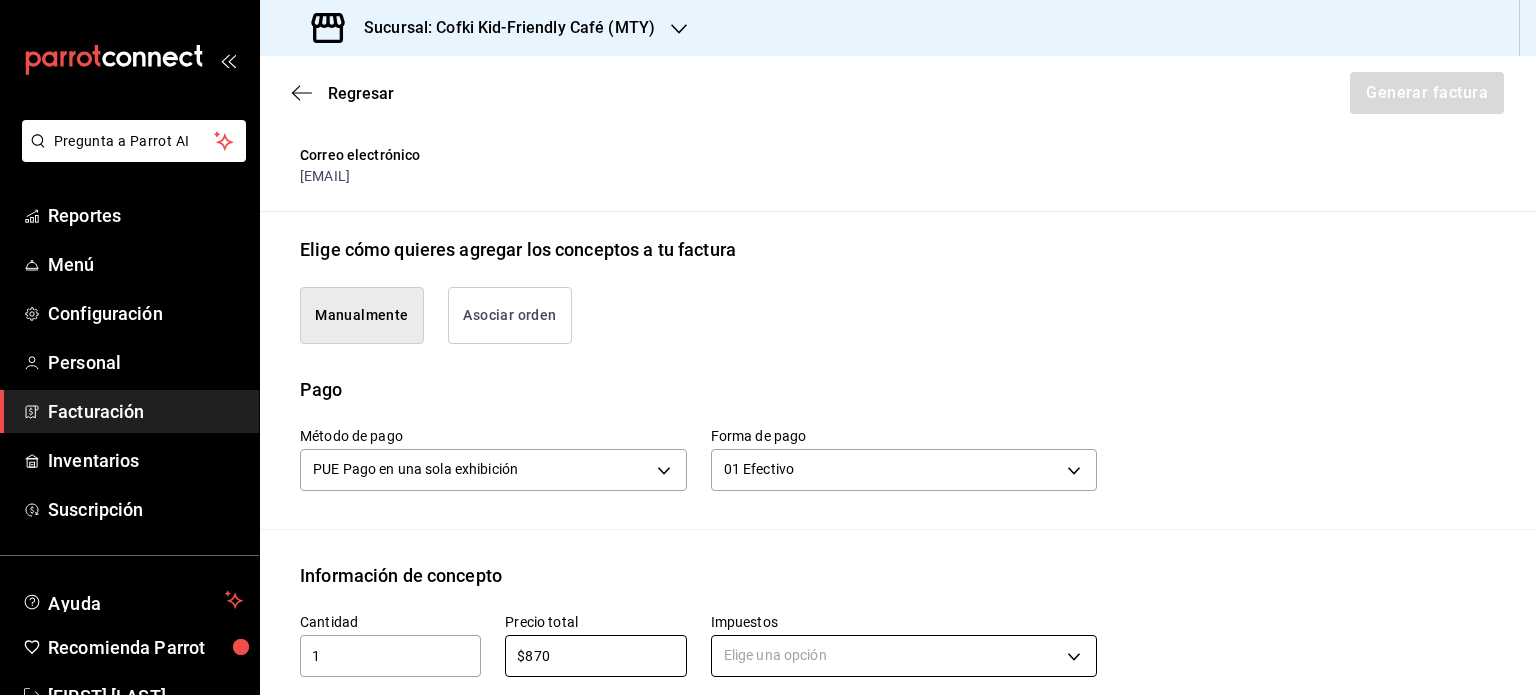 type on "$870" 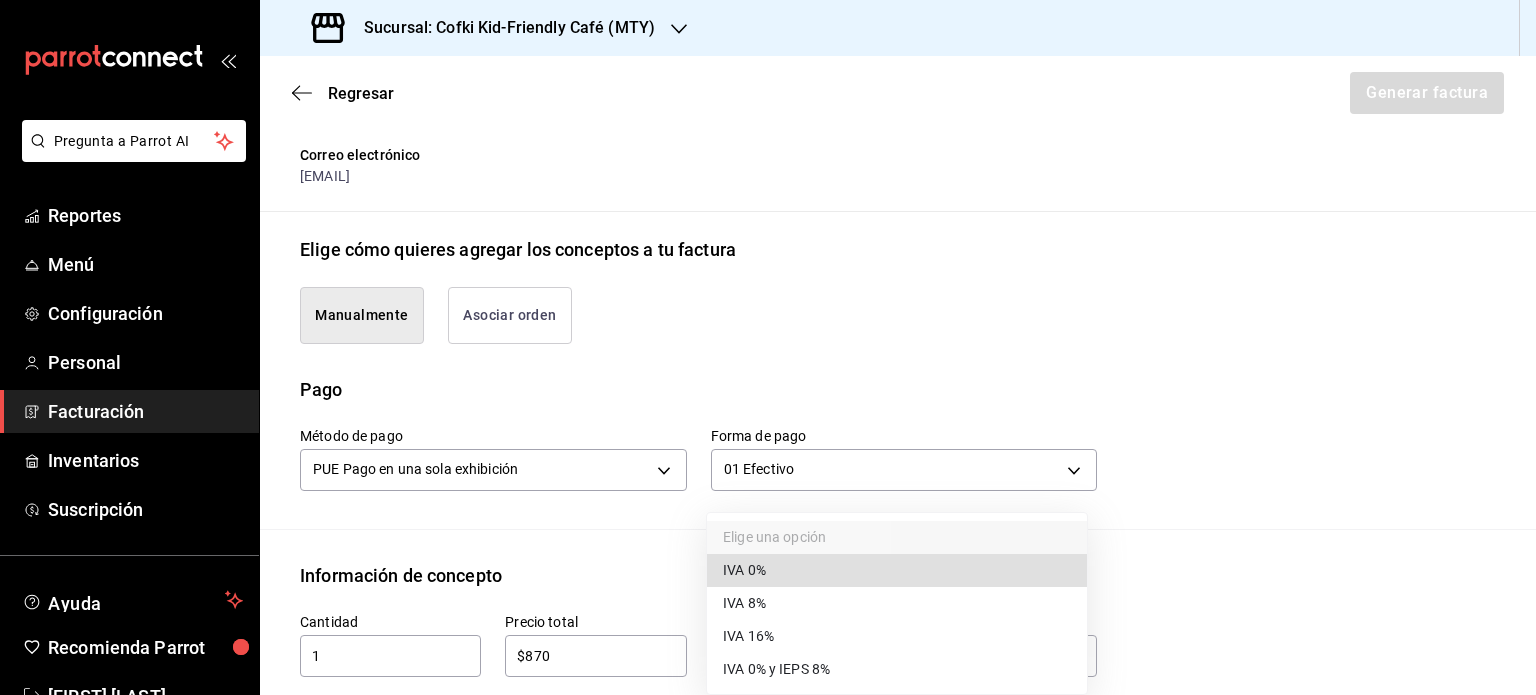 click on "IVA 16%" at bounding box center [897, 636] 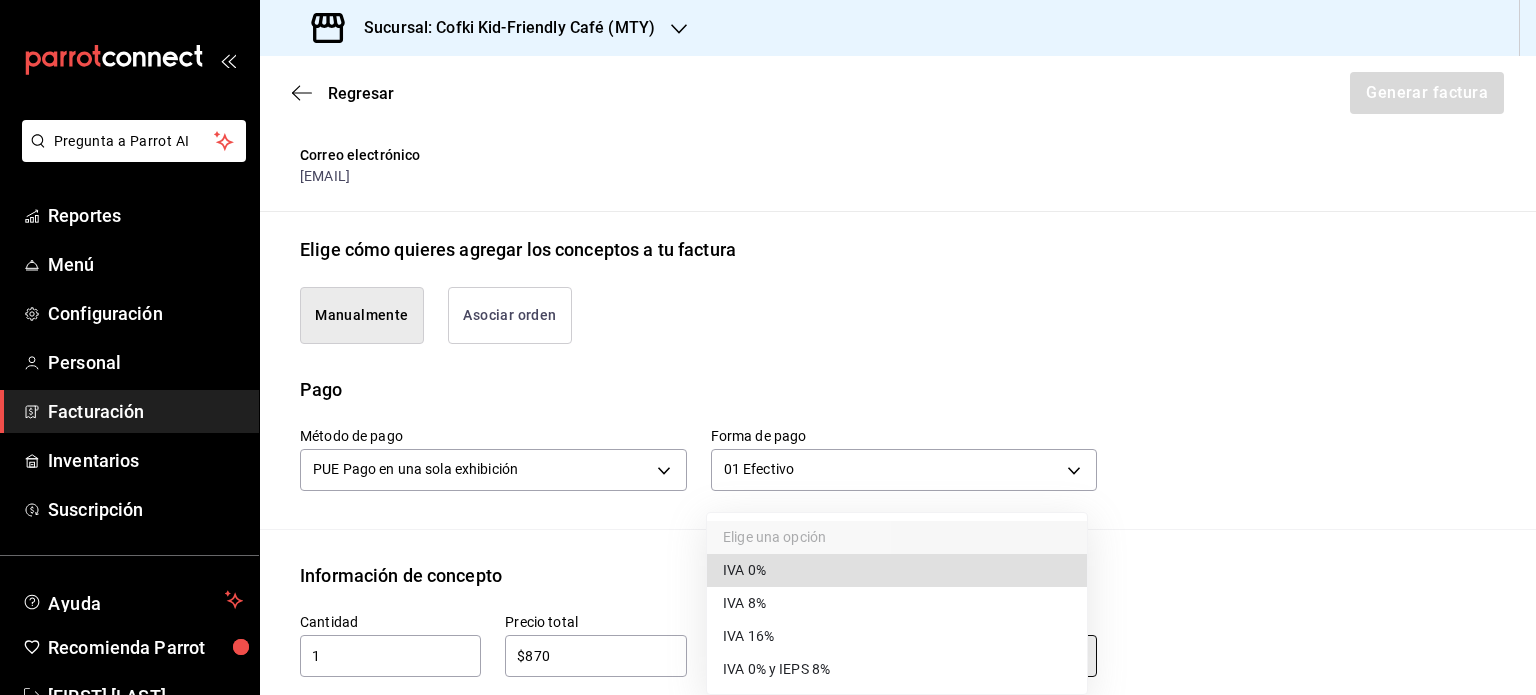 type on "IVA_16" 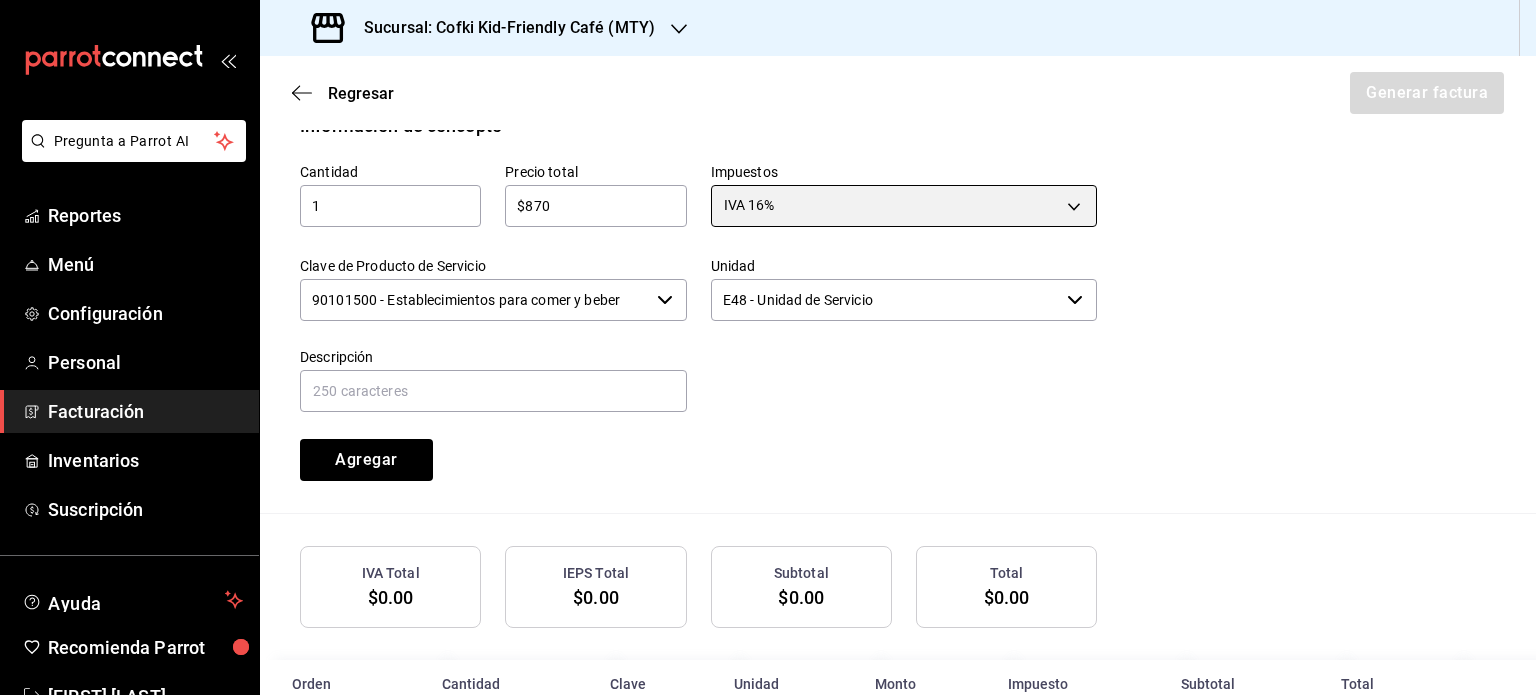 scroll, scrollTop: 869, scrollLeft: 0, axis: vertical 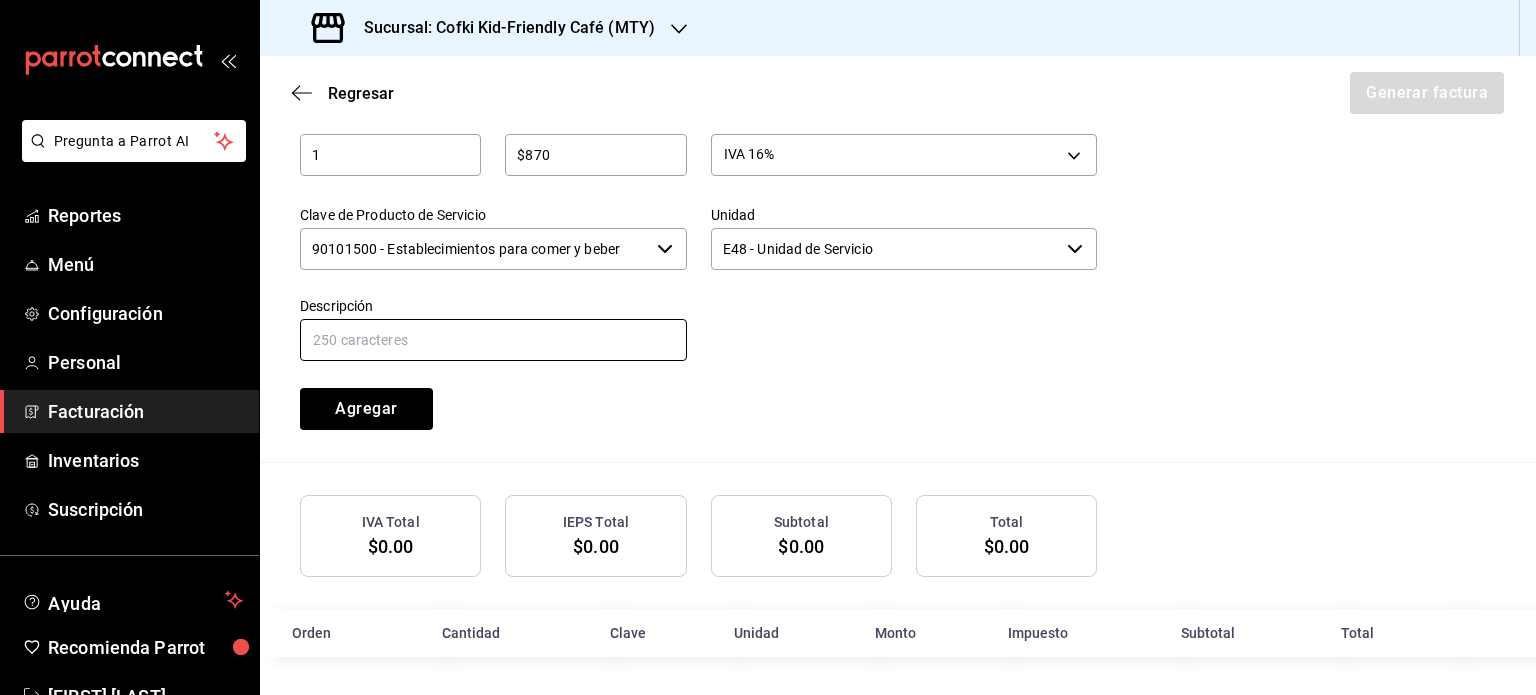 click at bounding box center (493, 340) 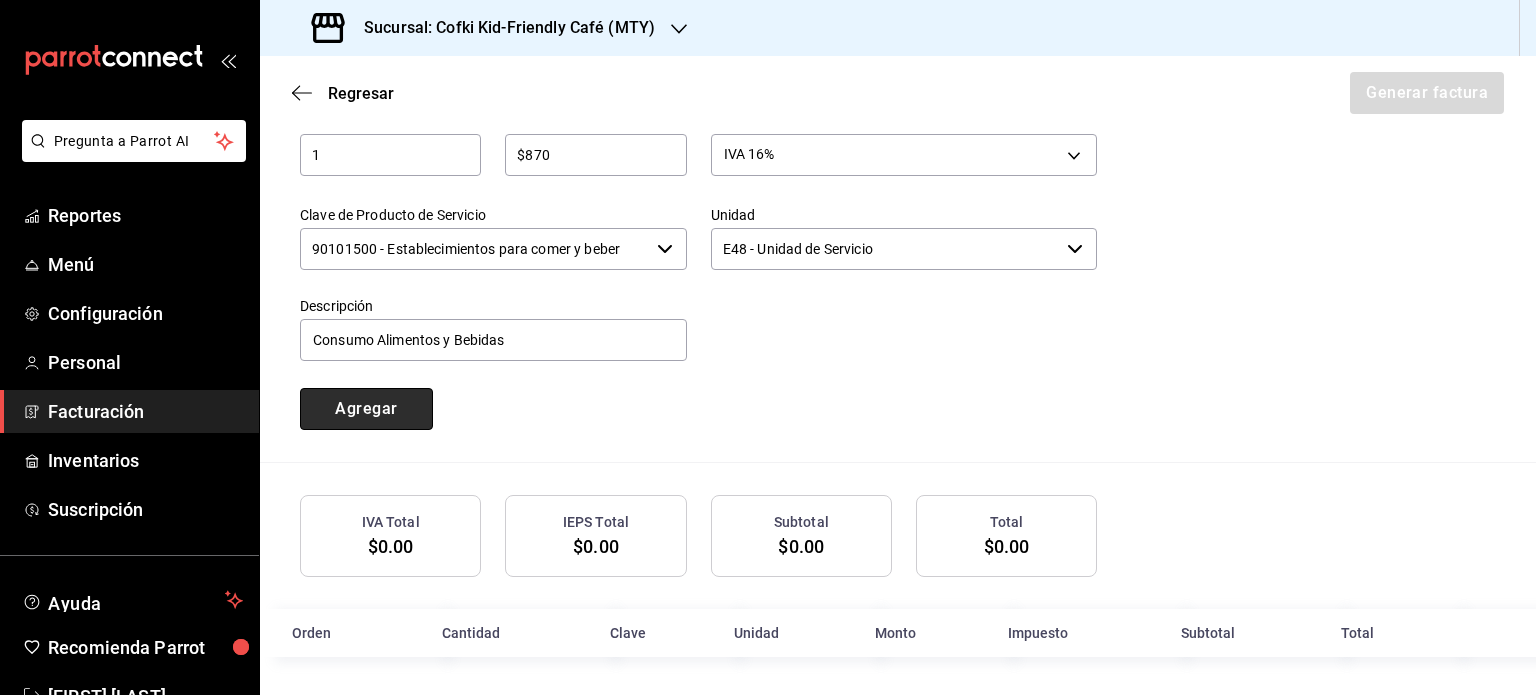 click on "Agregar" at bounding box center (366, 409) 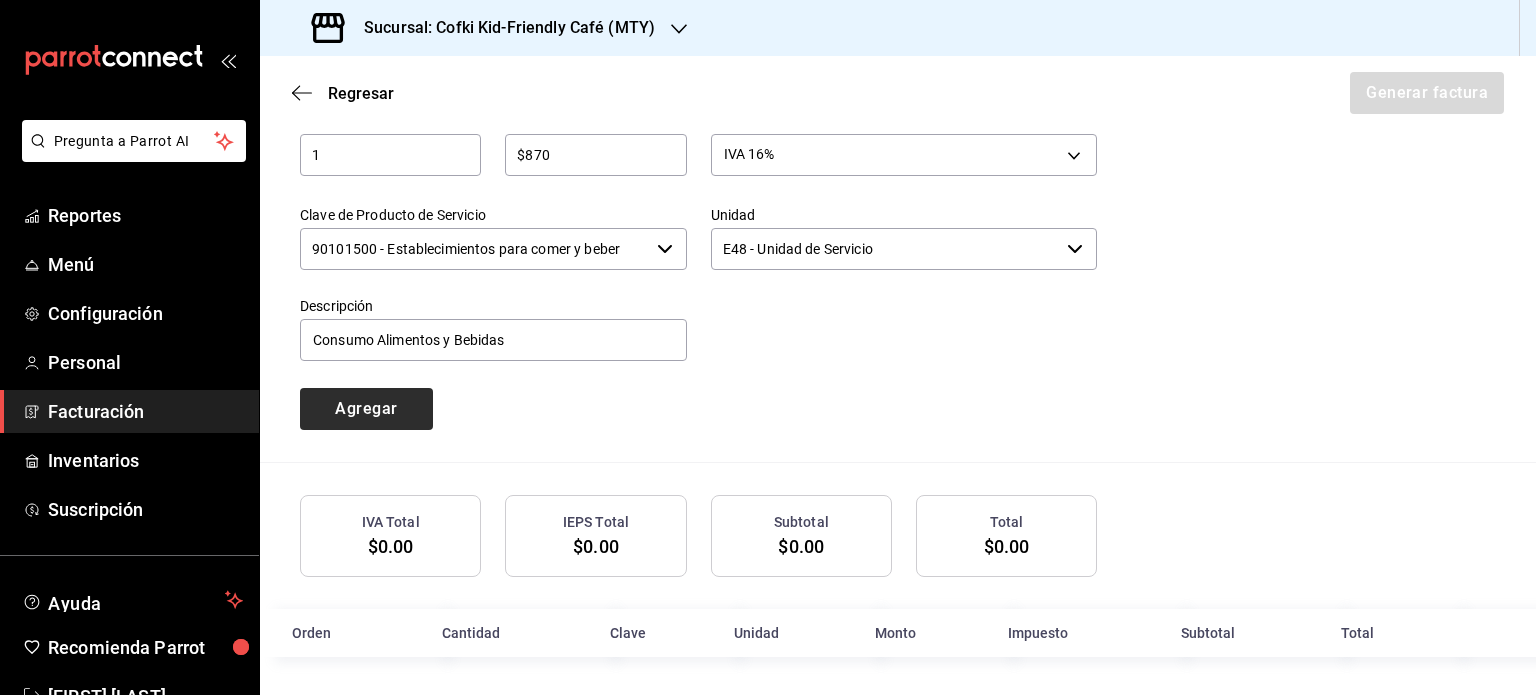 type 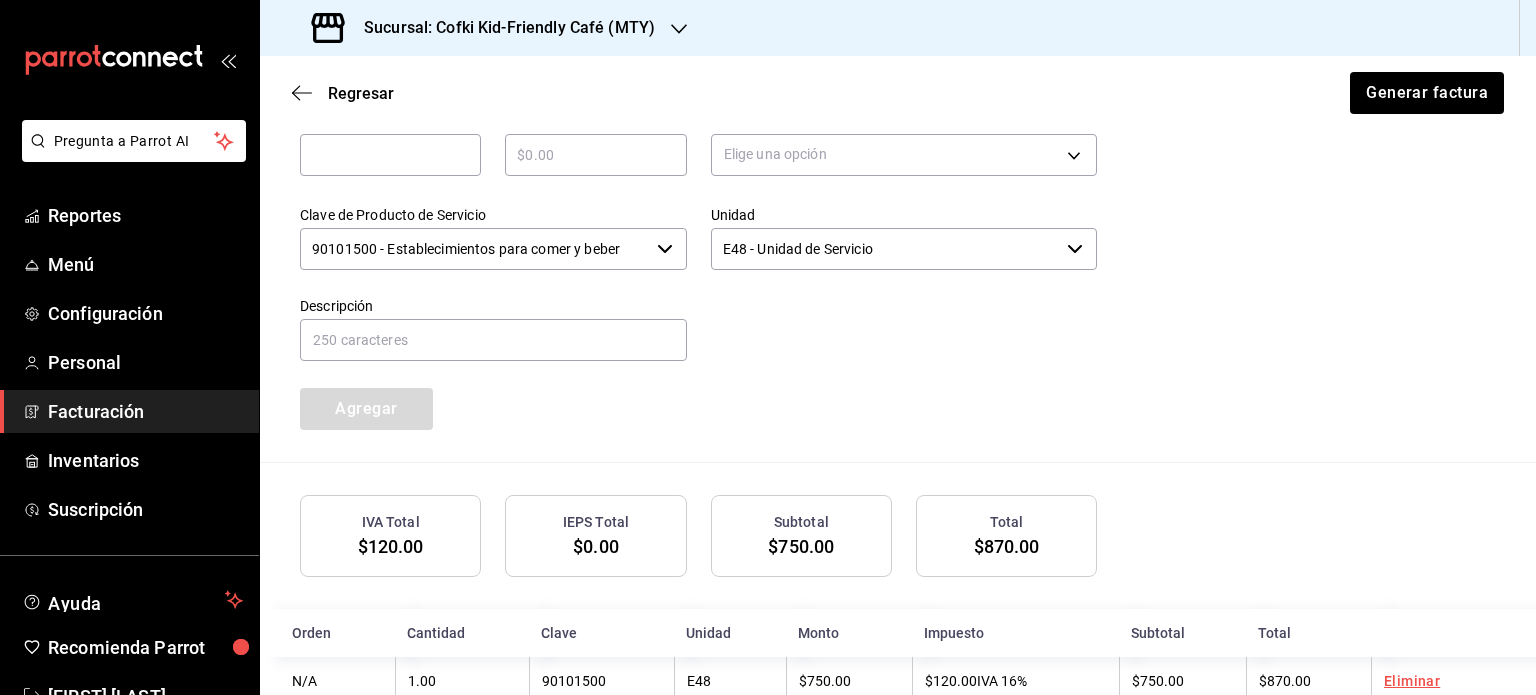 scroll, scrollTop: 919, scrollLeft: 0, axis: vertical 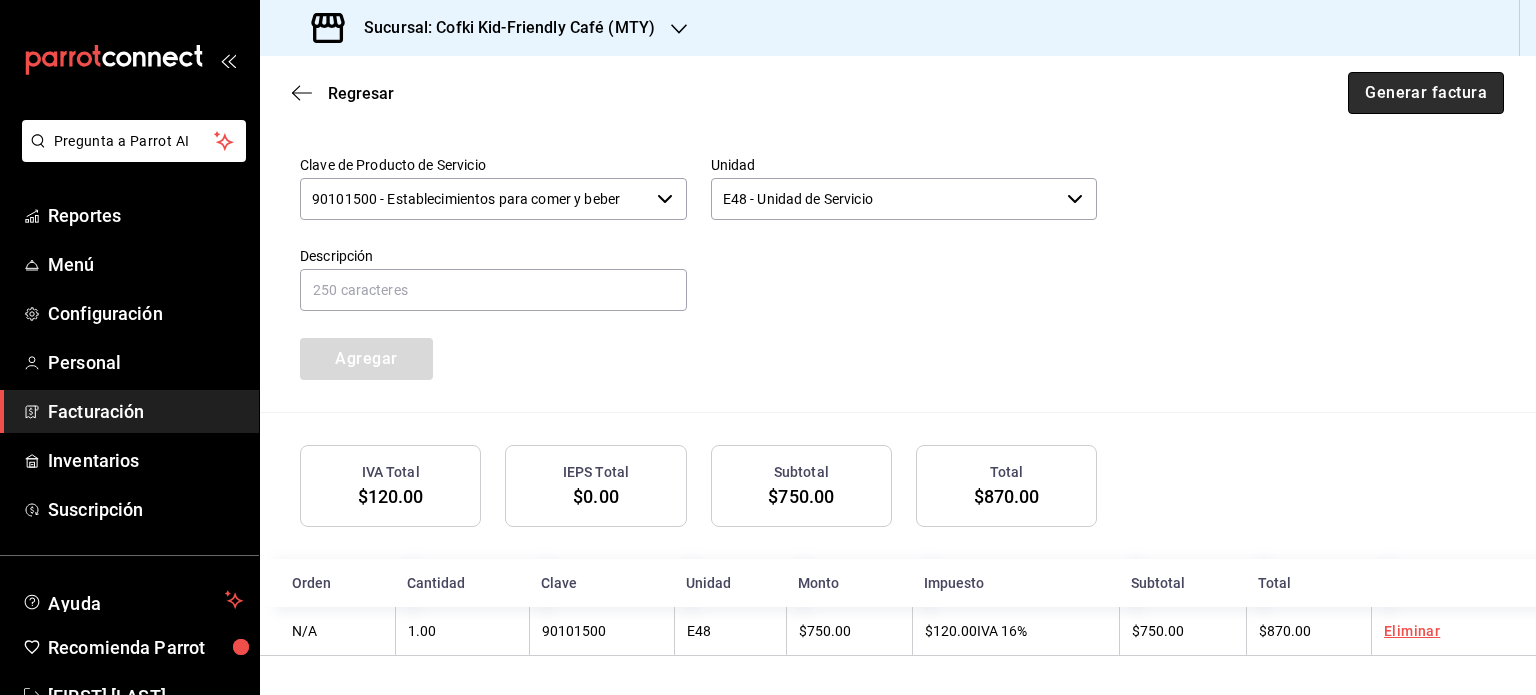 click on "Generar factura" at bounding box center (1426, 93) 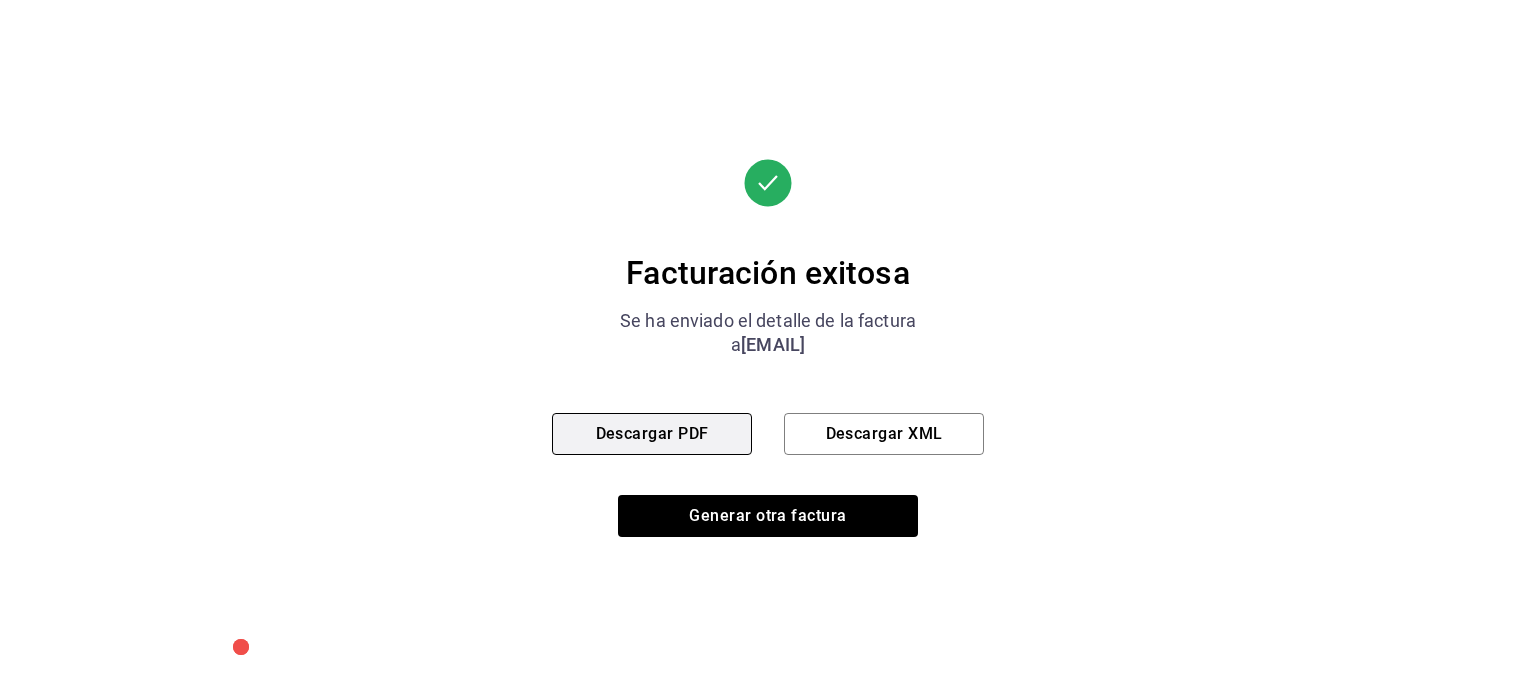 click on "Descargar PDF" at bounding box center (652, 434) 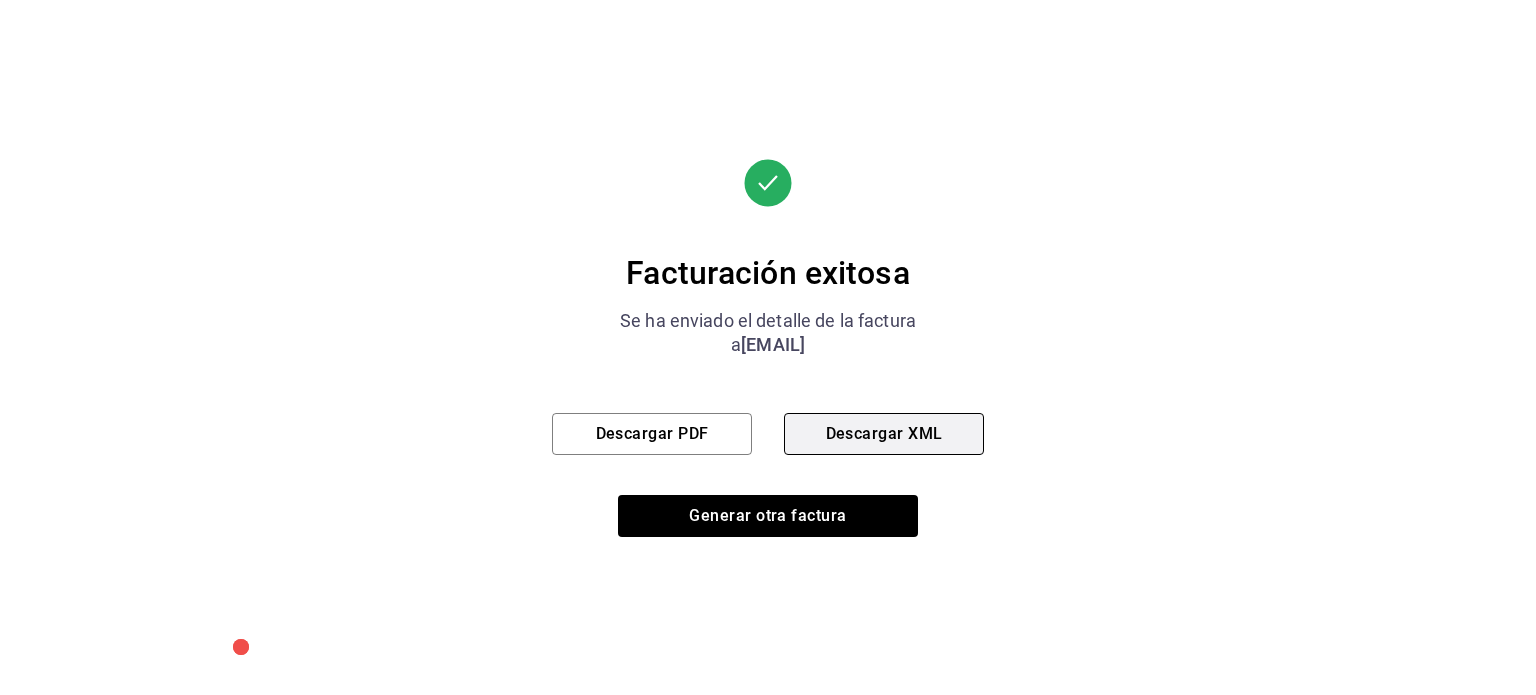 click on "Descargar XML" at bounding box center (884, 434) 